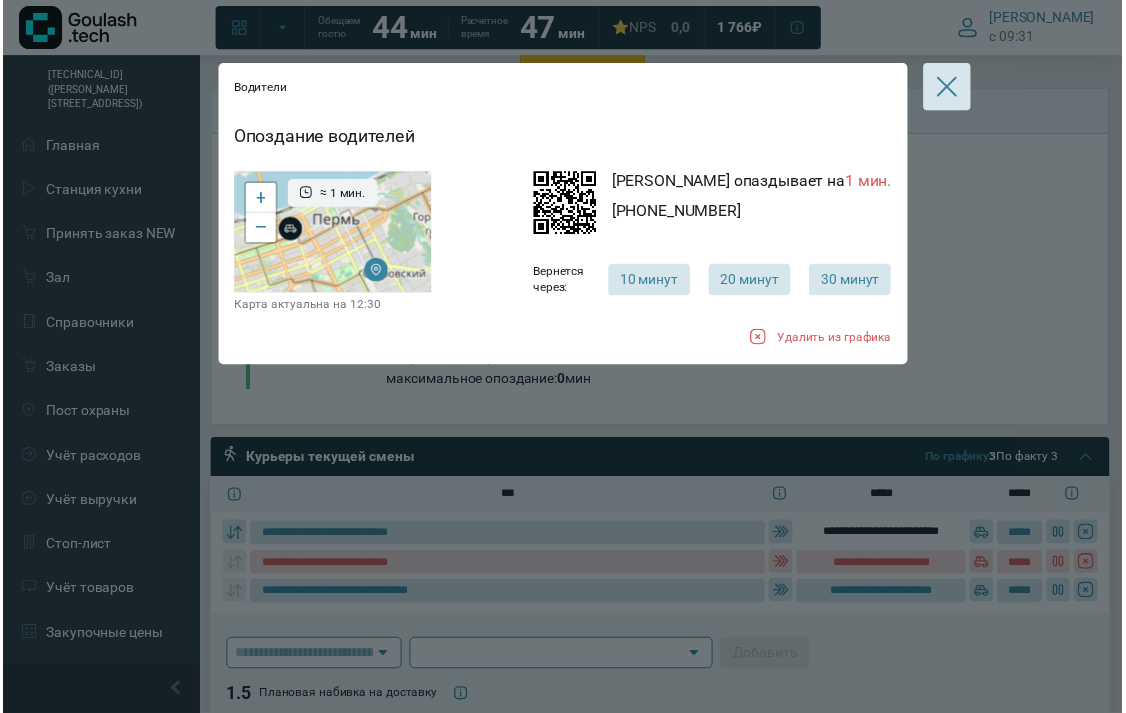 scroll, scrollTop: 555, scrollLeft: 0, axis: vertical 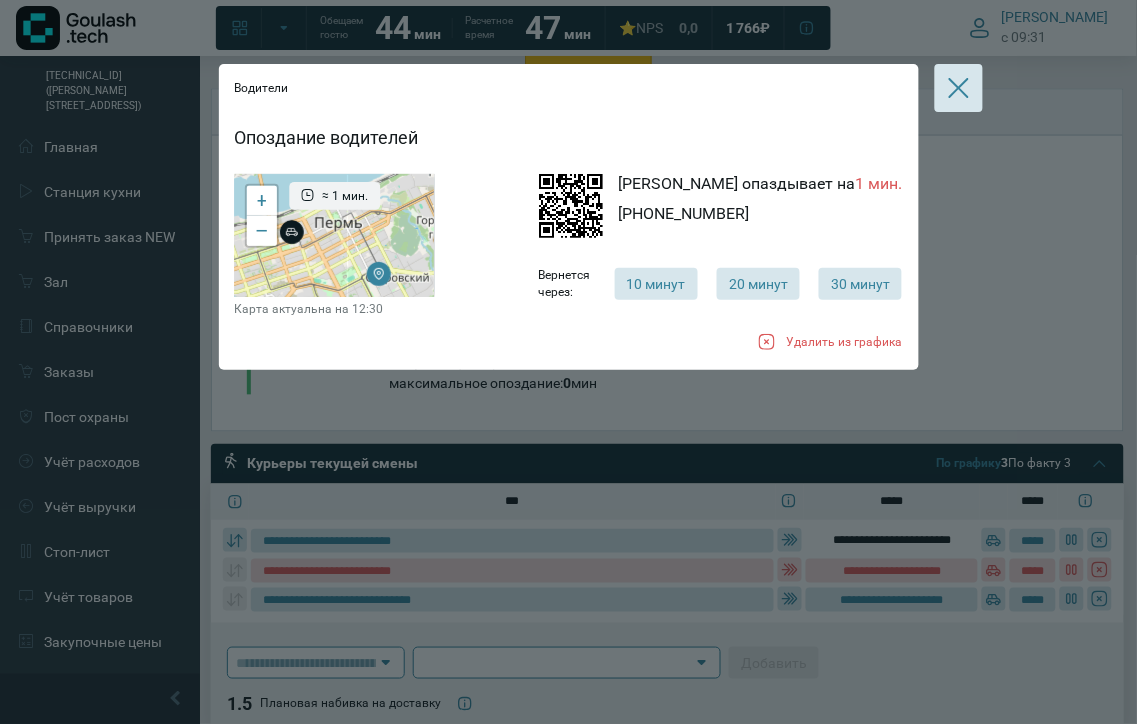 drag, startPoint x: 943, startPoint y: 70, endPoint x: 942, endPoint y: 151, distance: 81.00617 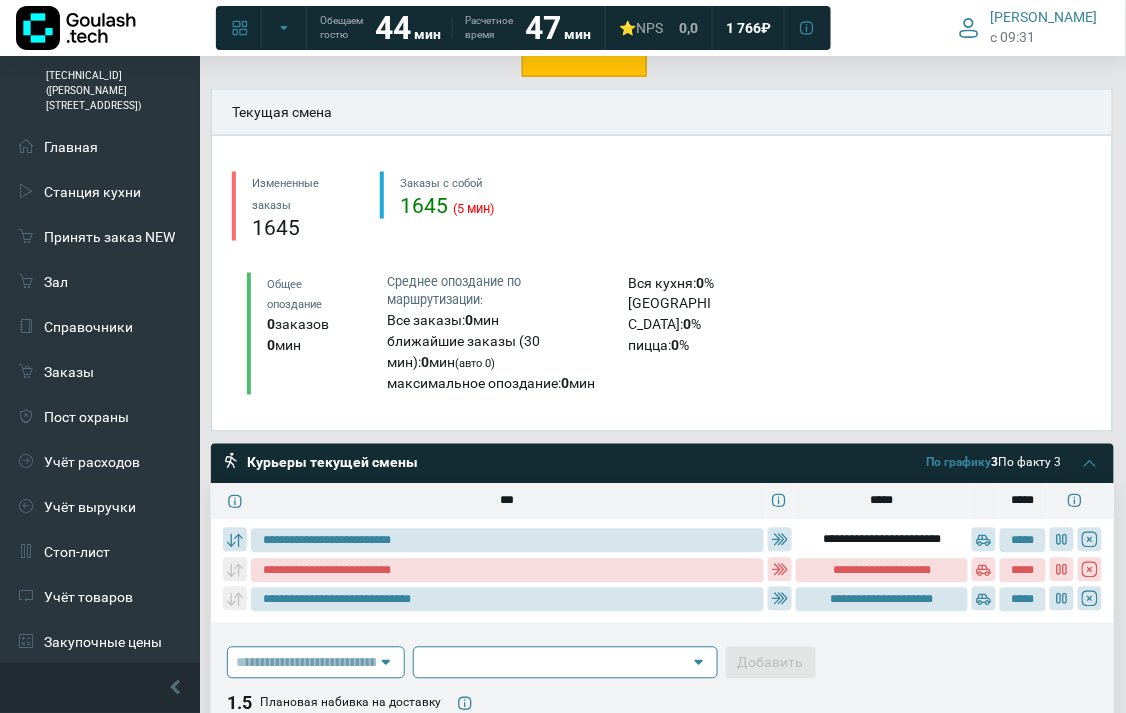 click on "**********" at bounding box center (882, 538) 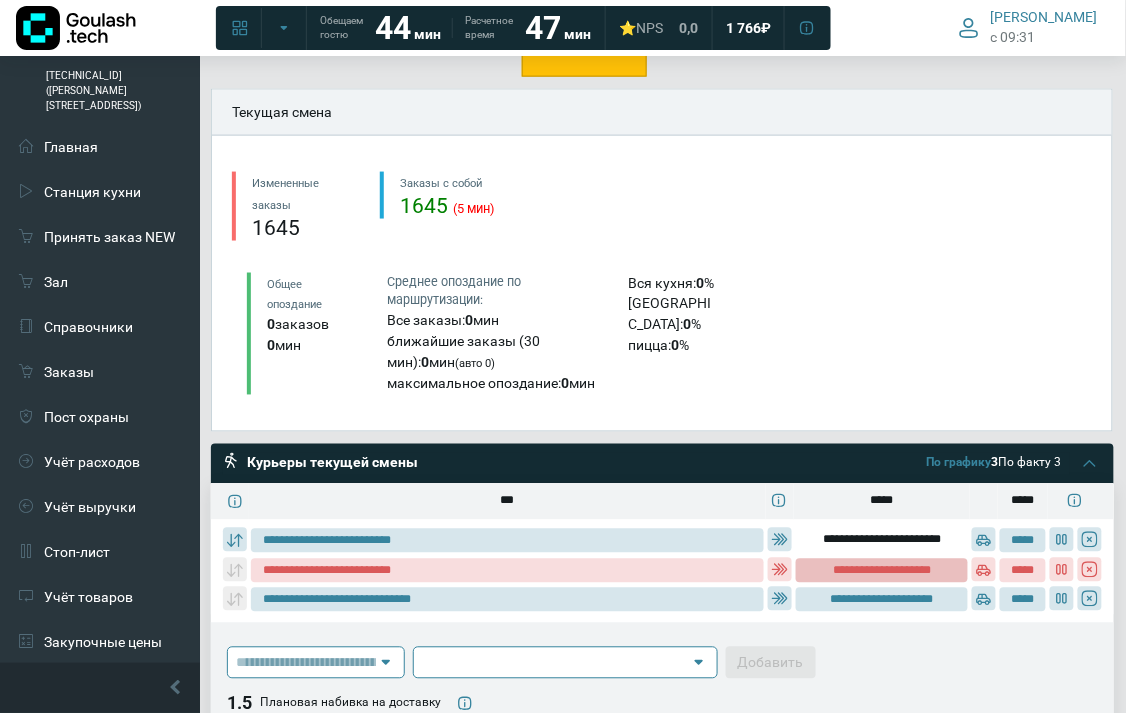 click on "**********" at bounding box center (881, 571) 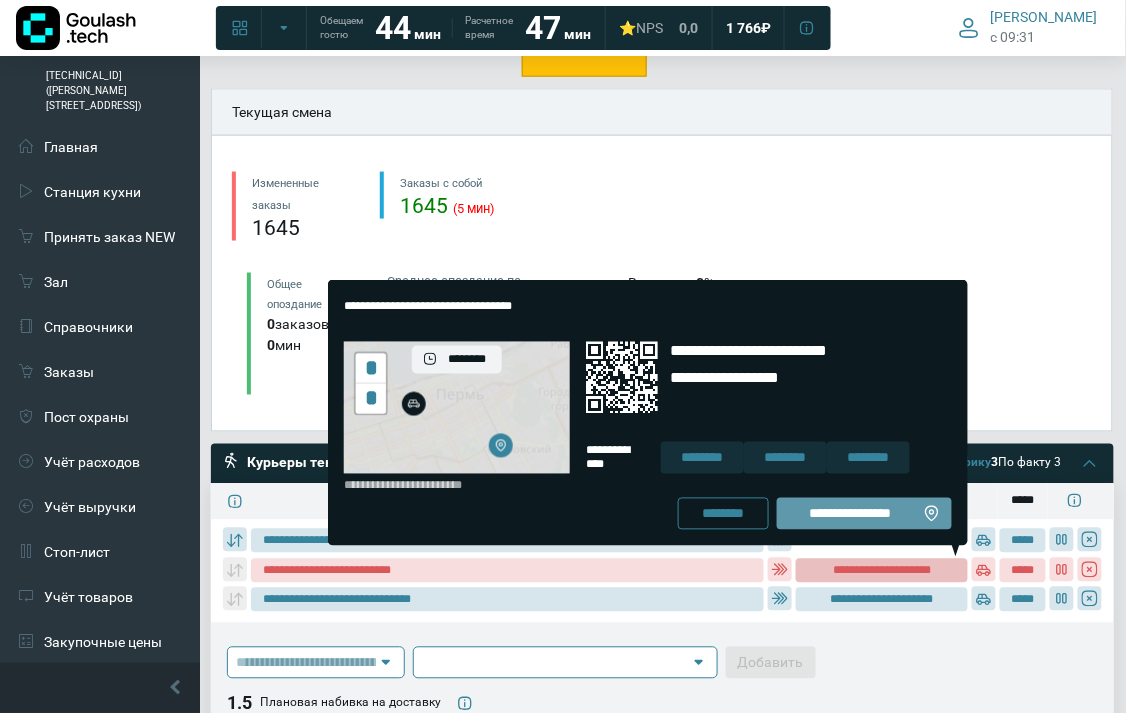 click on "**********" at bounding box center (850, 514) 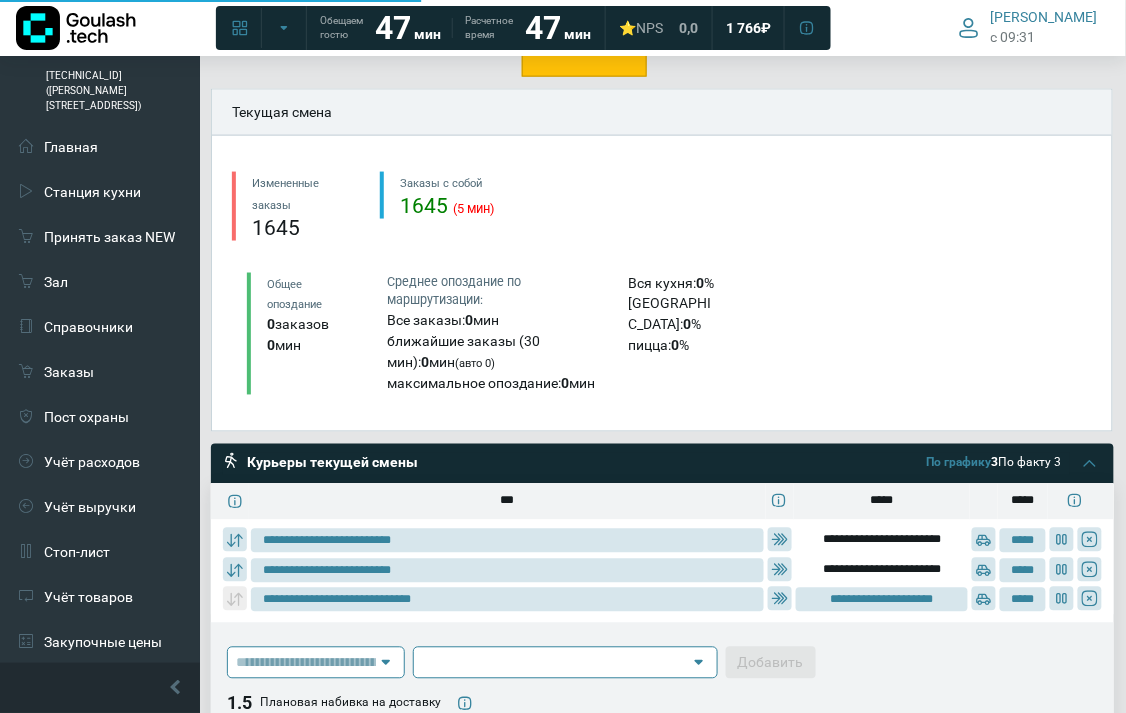 click on "**********" at bounding box center (882, 600) 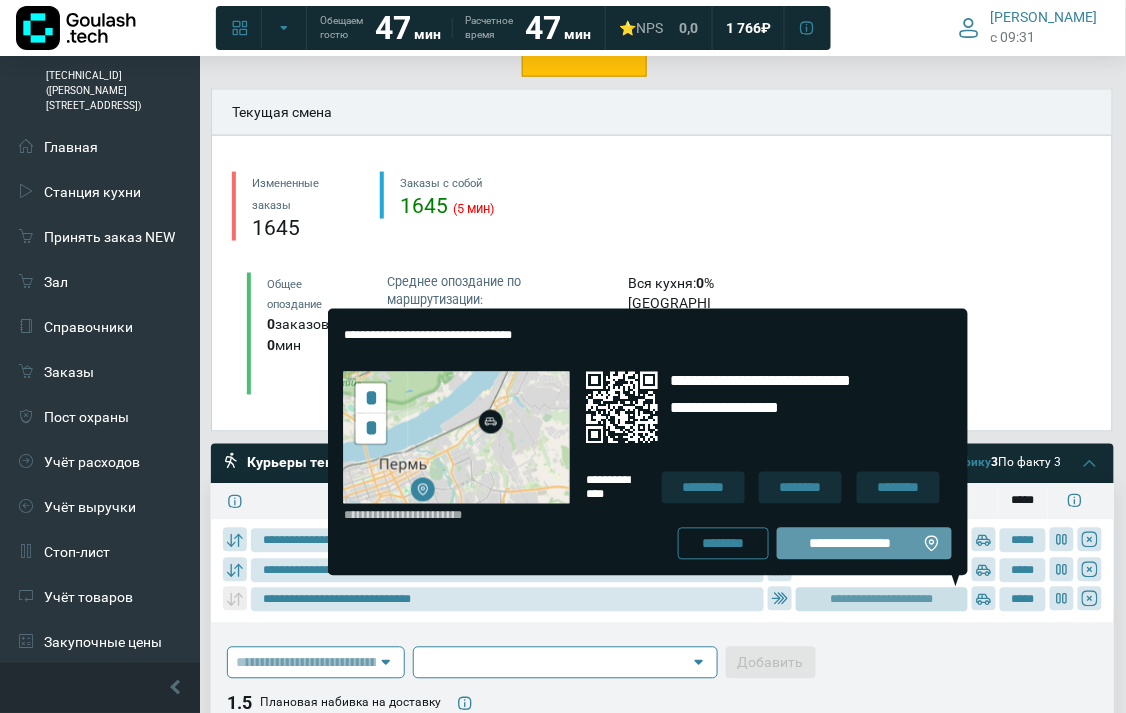 click on "**********" at bounding box center [850, 544] 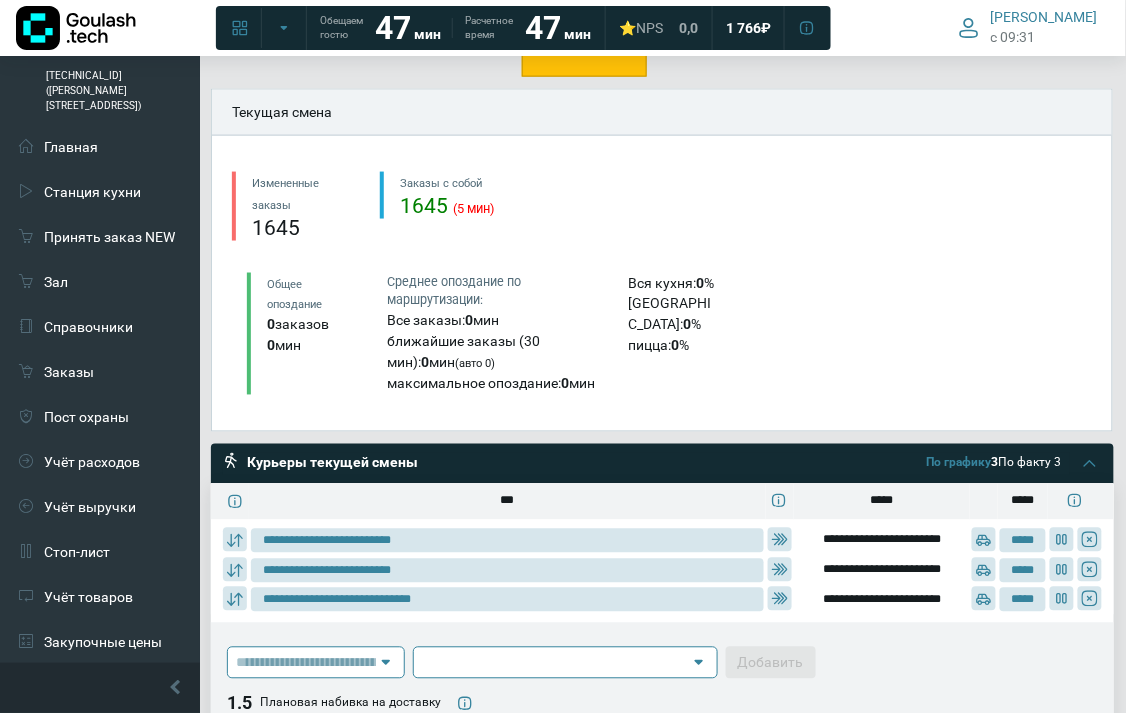 type on "**********" 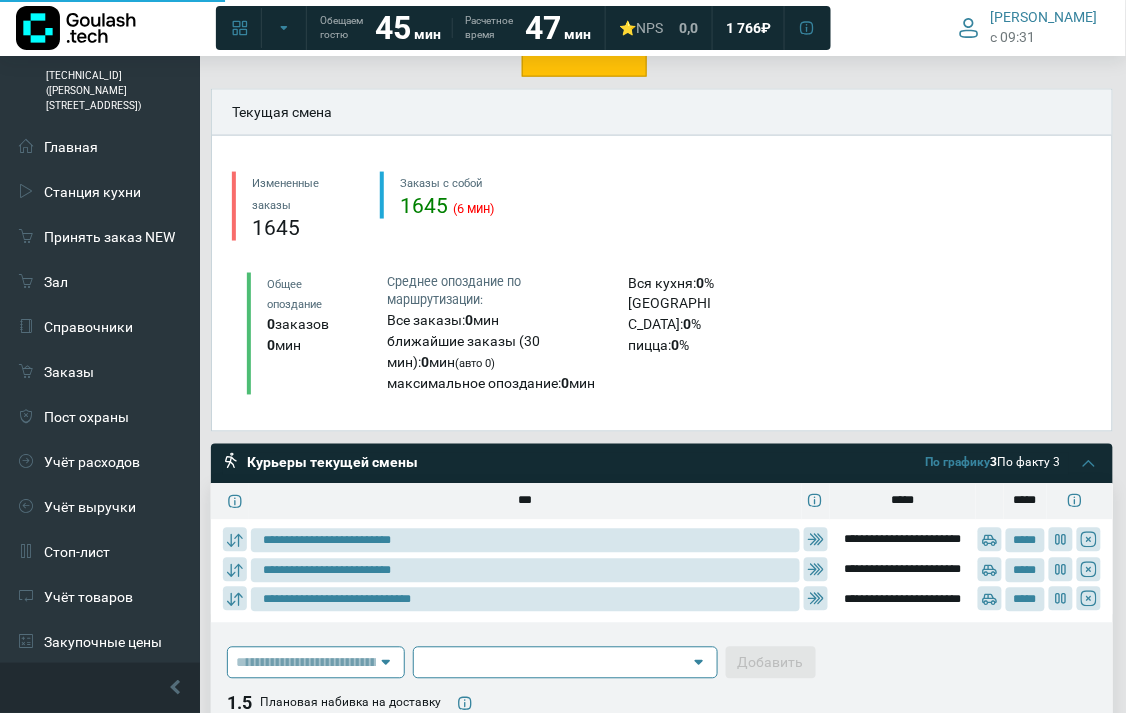 type on "**********" 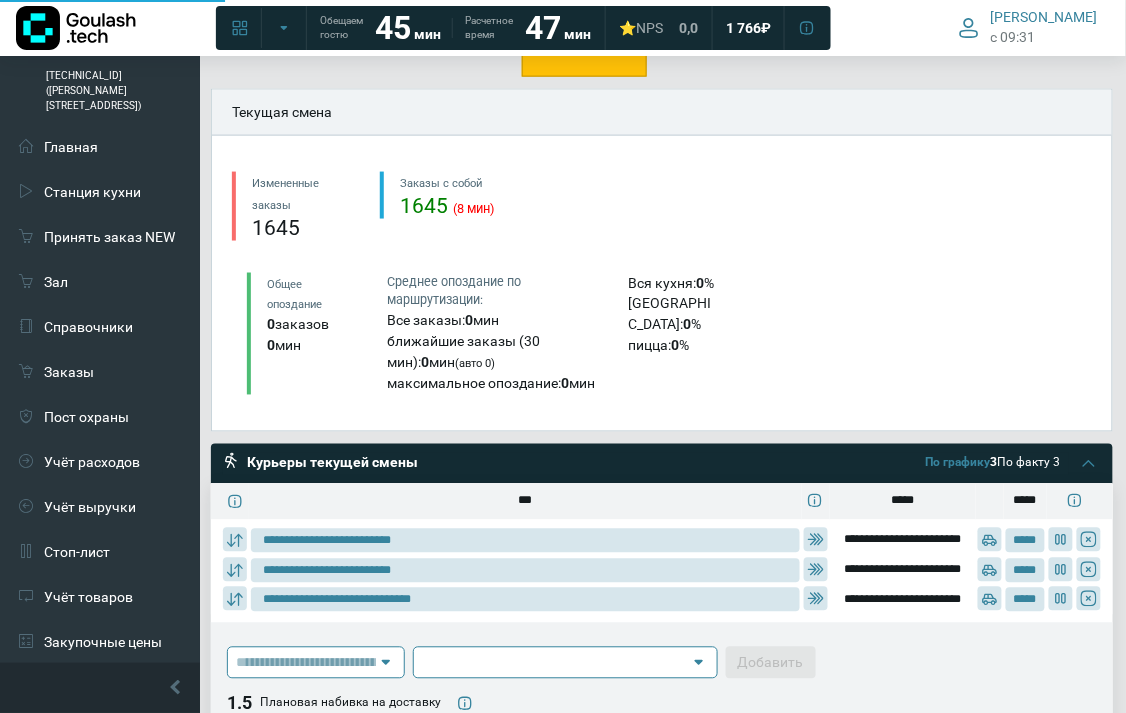 type on "**********" 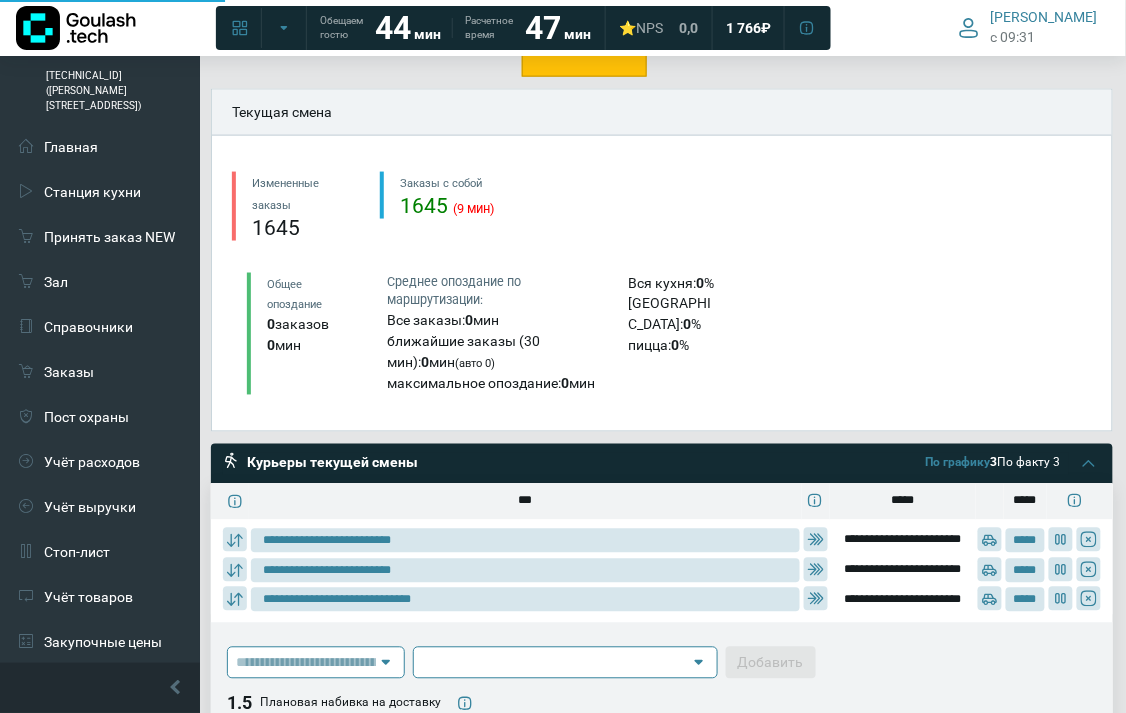 type on "**********" 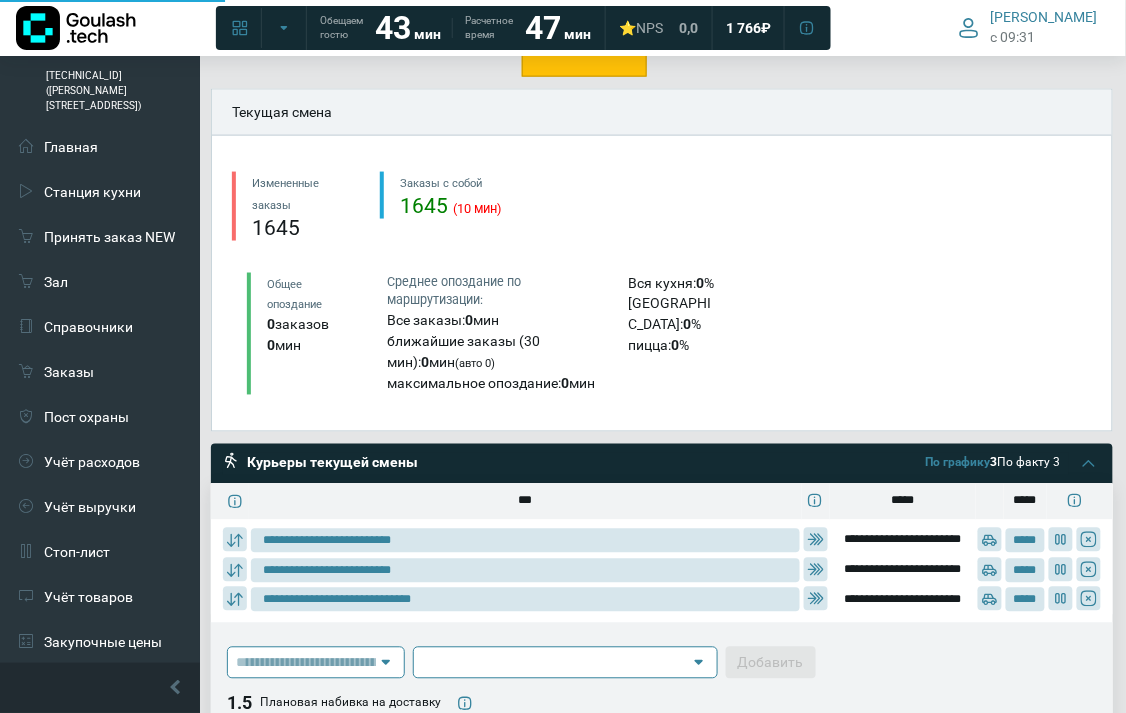 type on "**********" 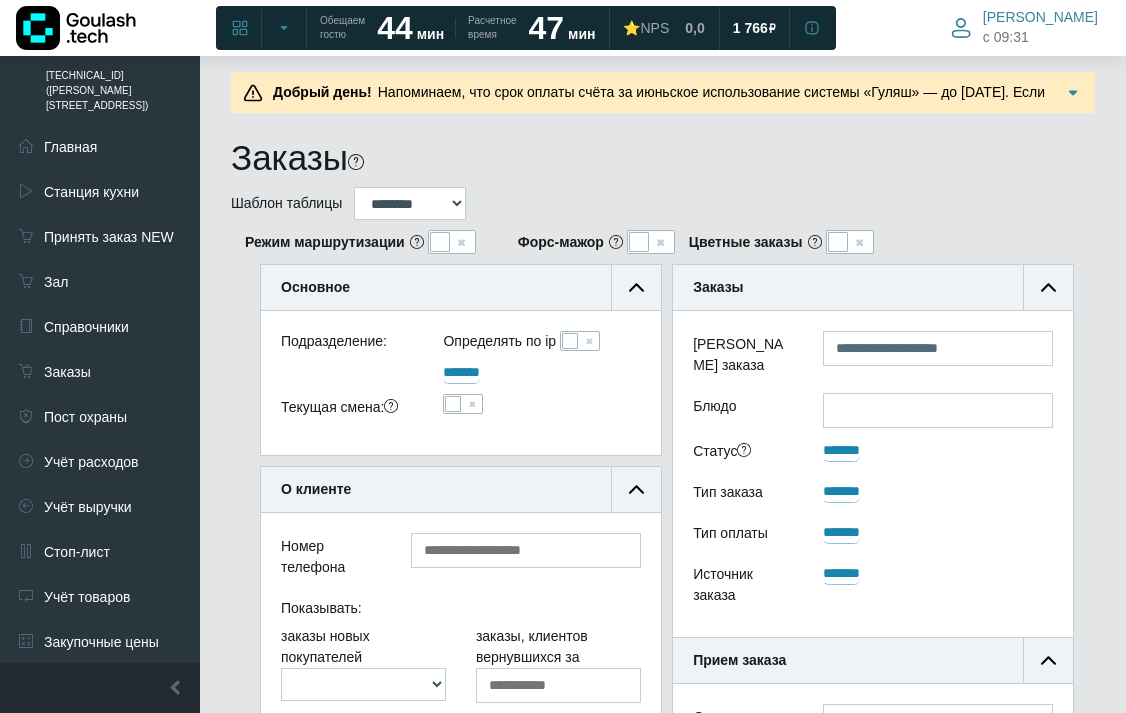 scroll, scrollTop: 903, scrollLeft: 193, axis: both 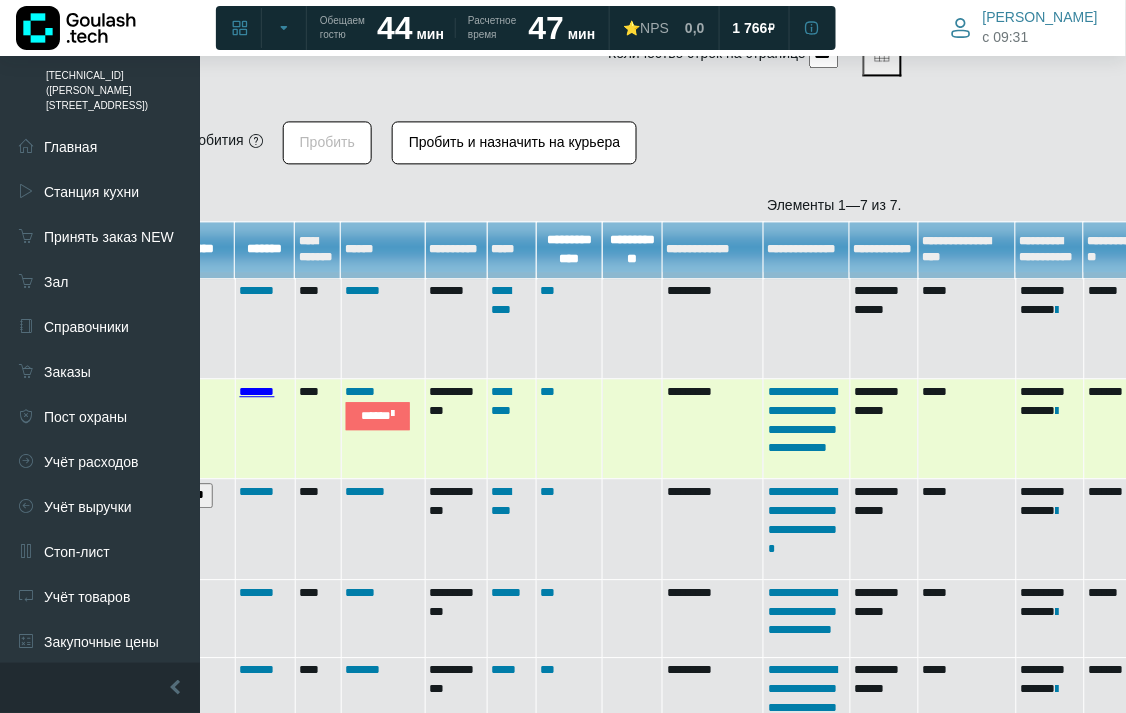 click on "*******" at bounding box center (257, 391) 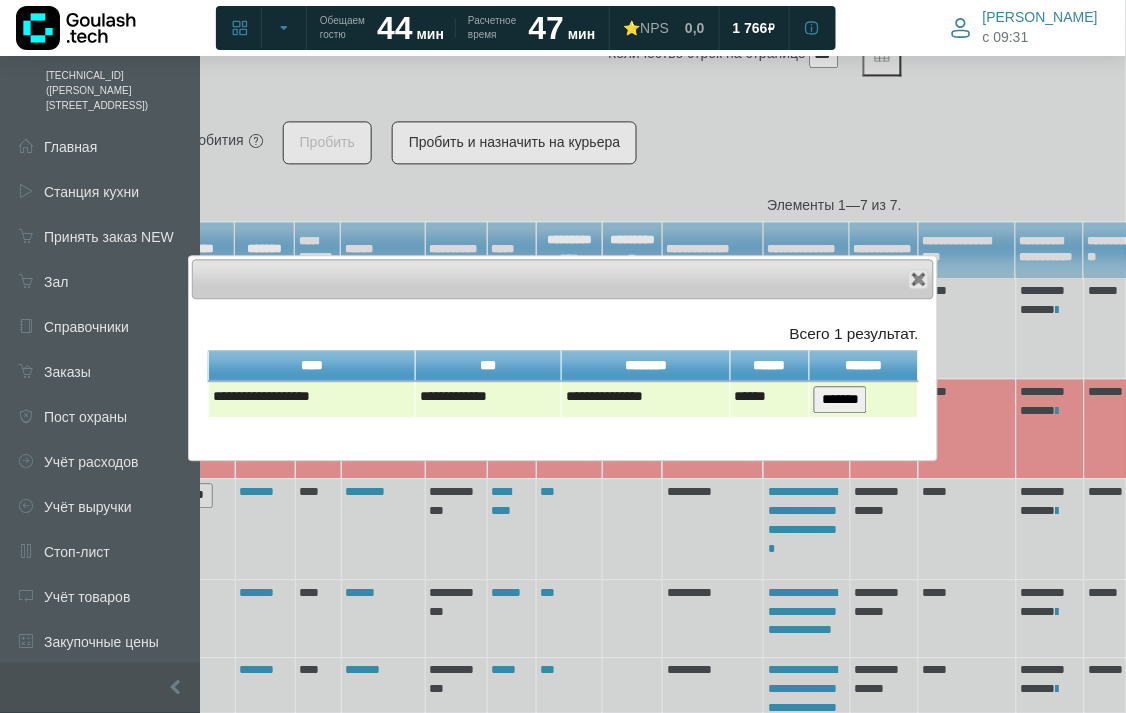 click on "*******" at bounding box center (840, 399) 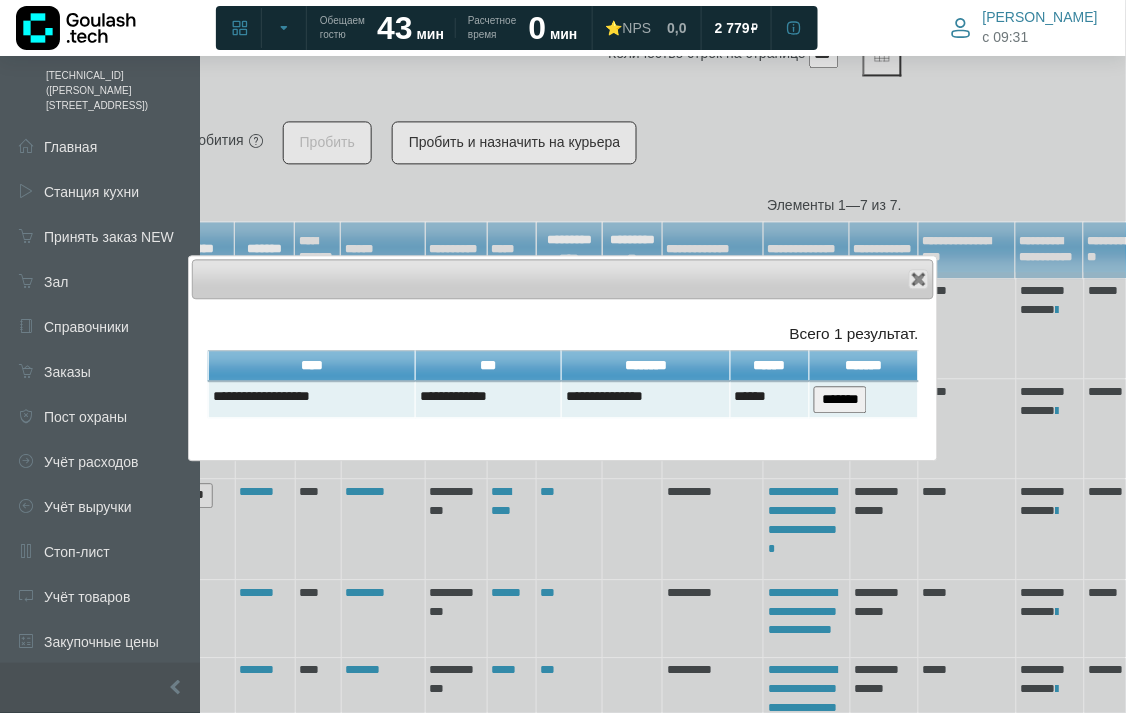 click on "Close" at bounding box center (563, 279) 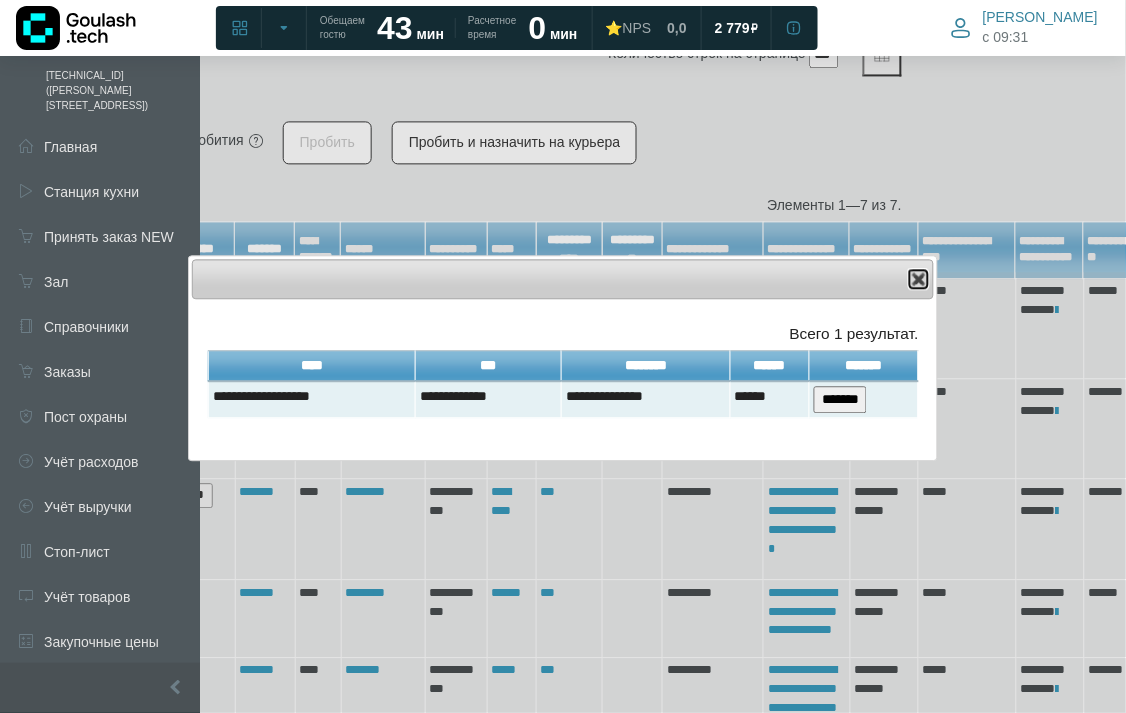 click at bounding box center (919, 279) 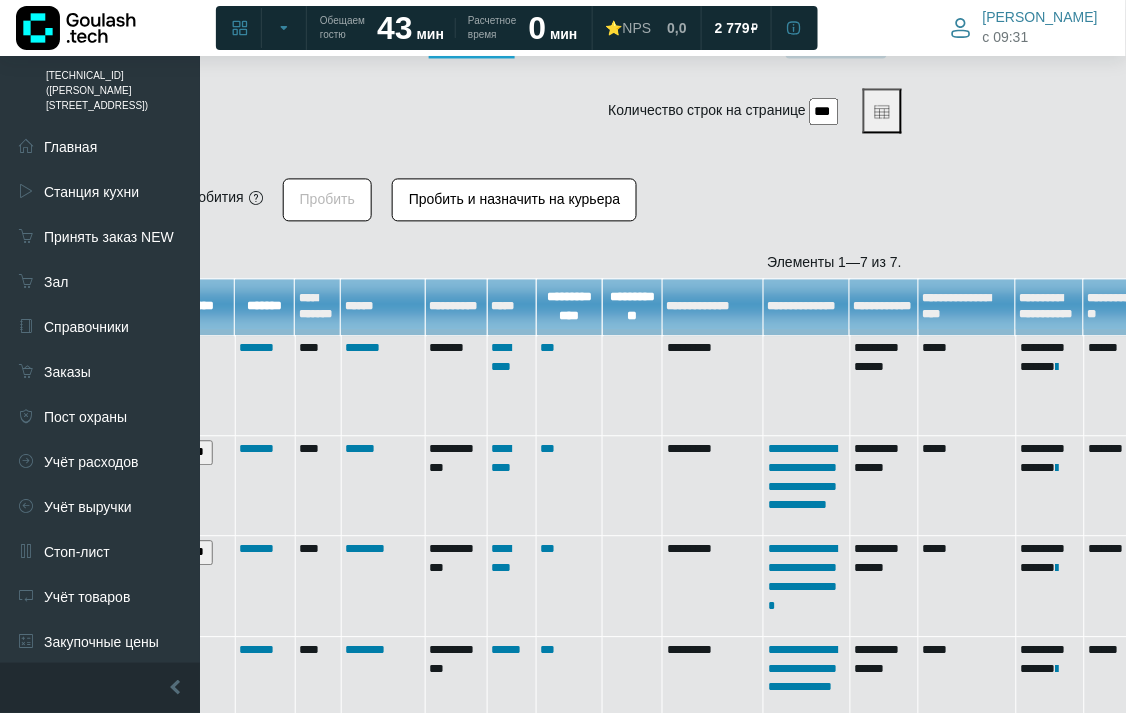 scroll, scrollTop: 847, scrollLeft: 193, axis: both 